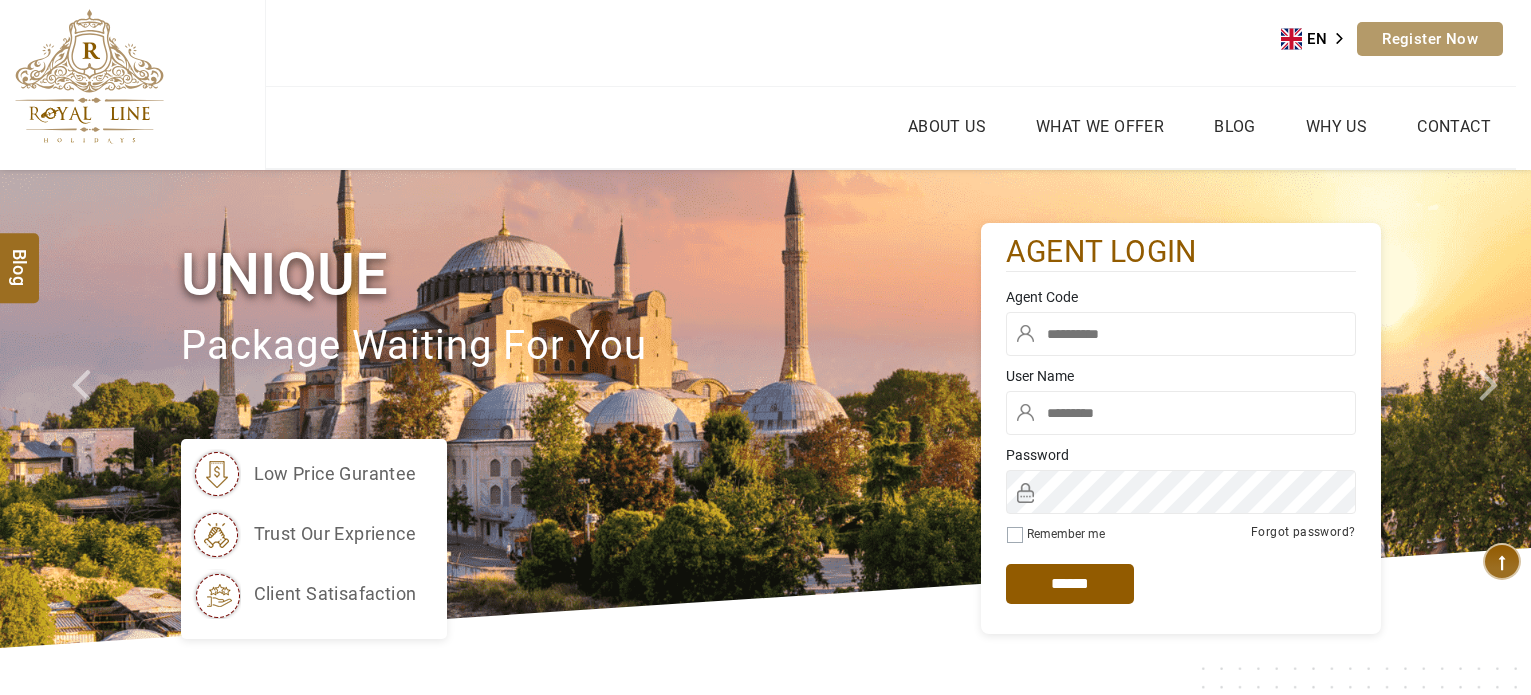 scroll, scrollTop: 0, scrollLeft: 0, axis: both 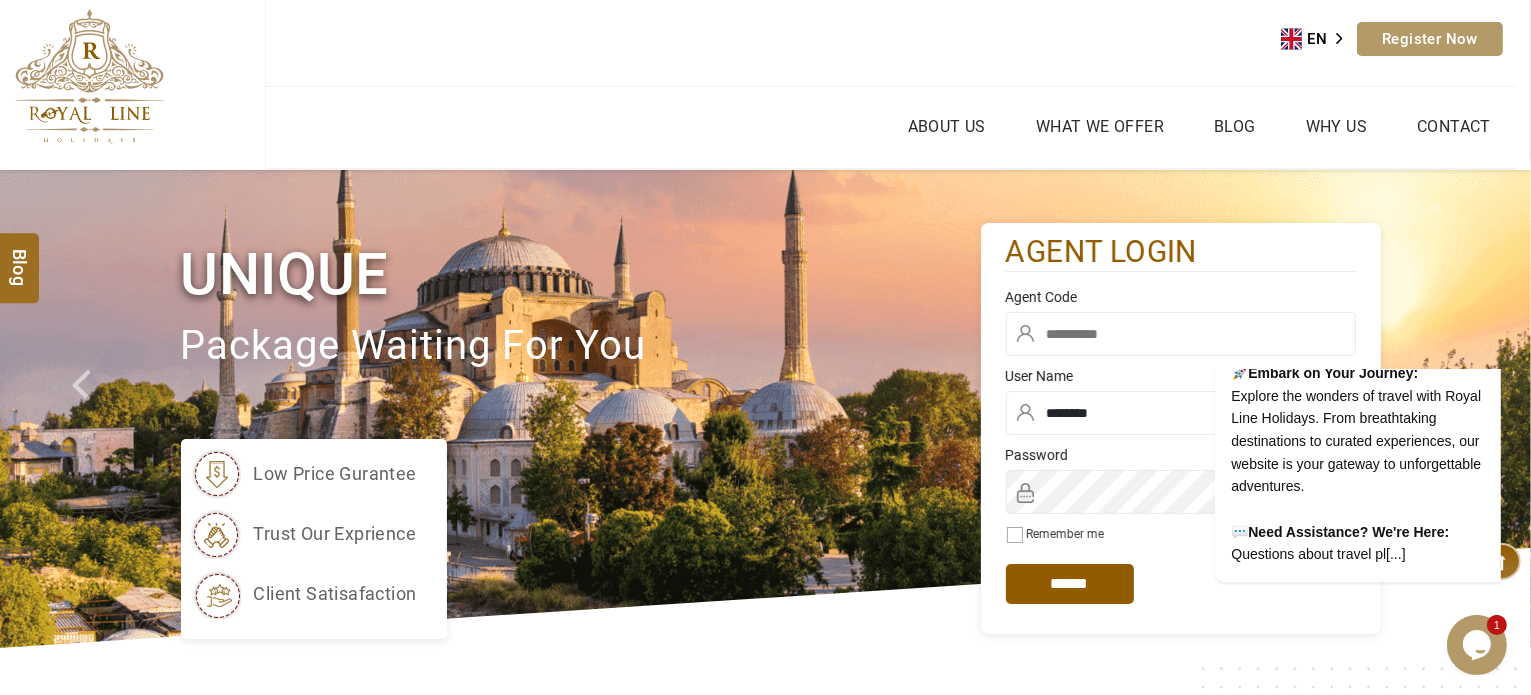 click at bounding box center [1181, 334] 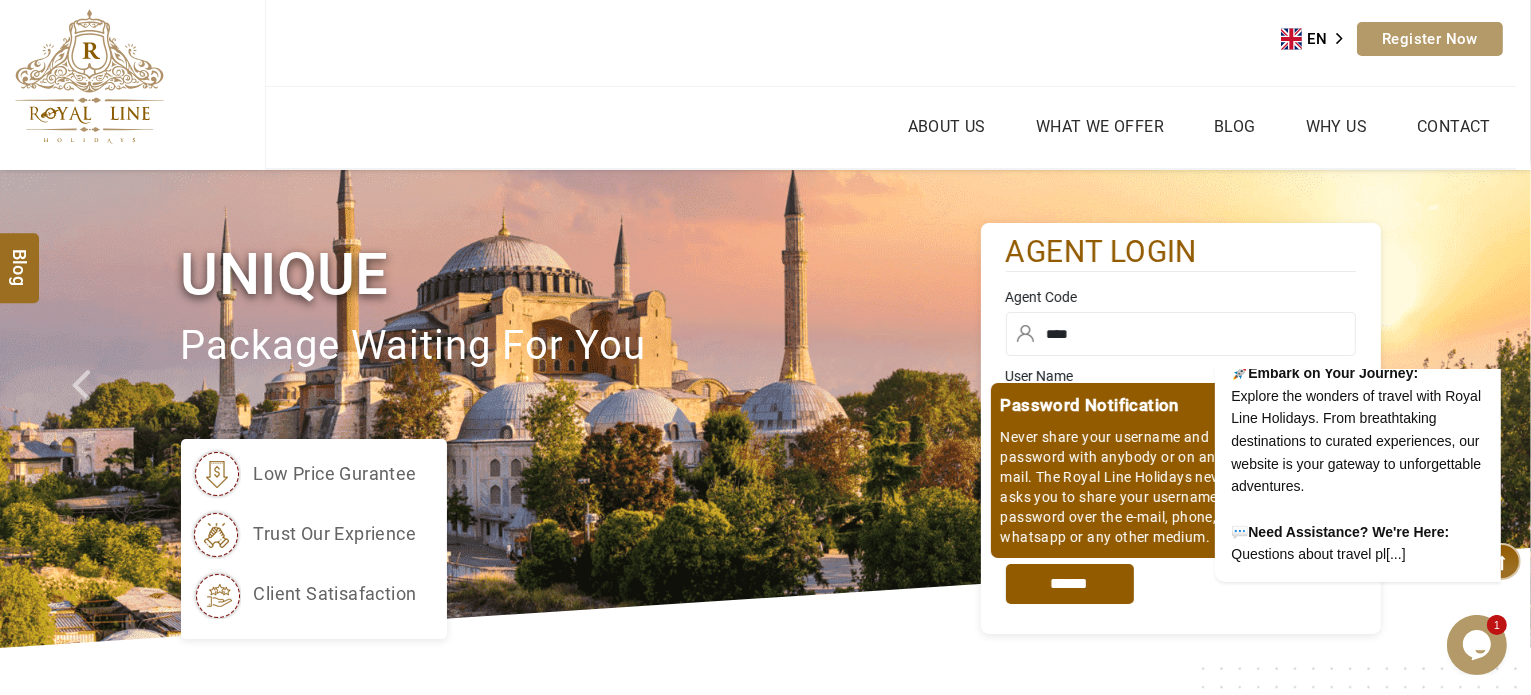 type on "****" 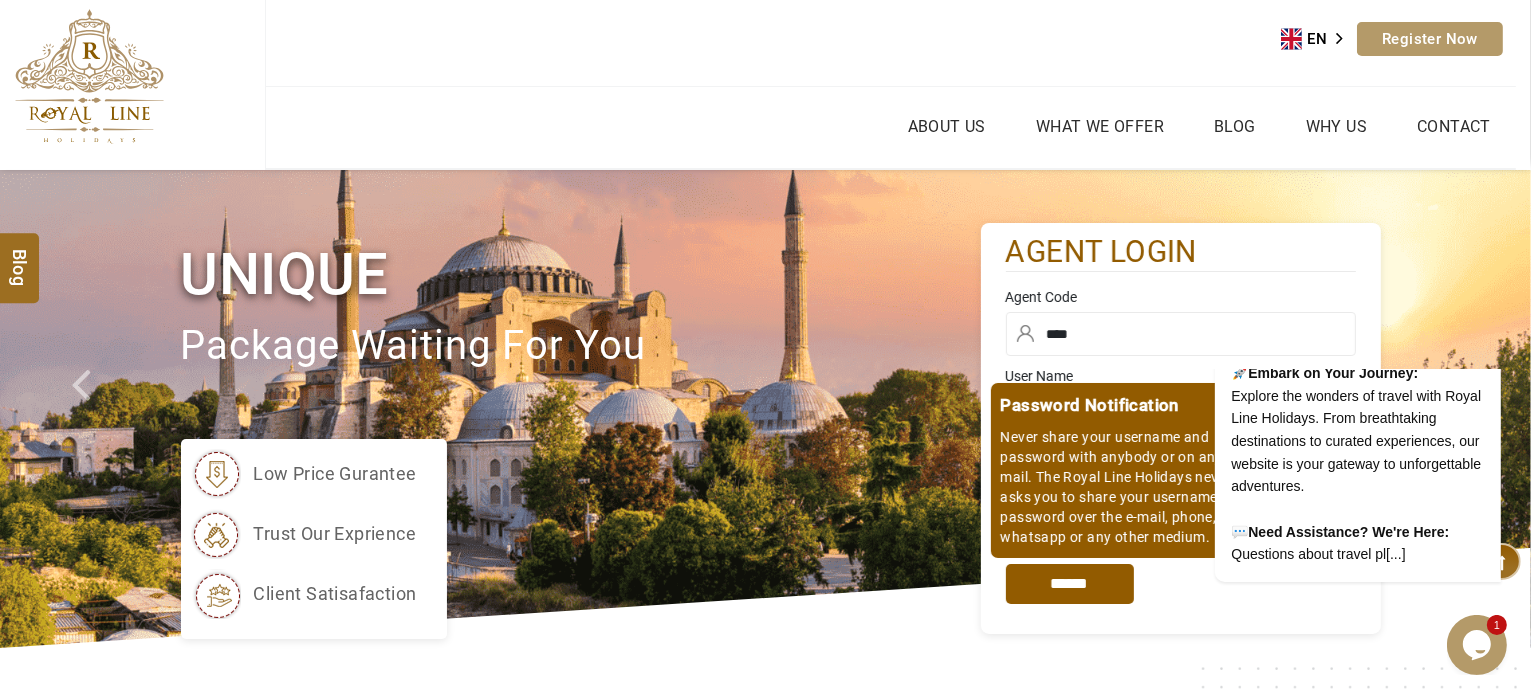click on "*****" at bounding box center (1070, 584) 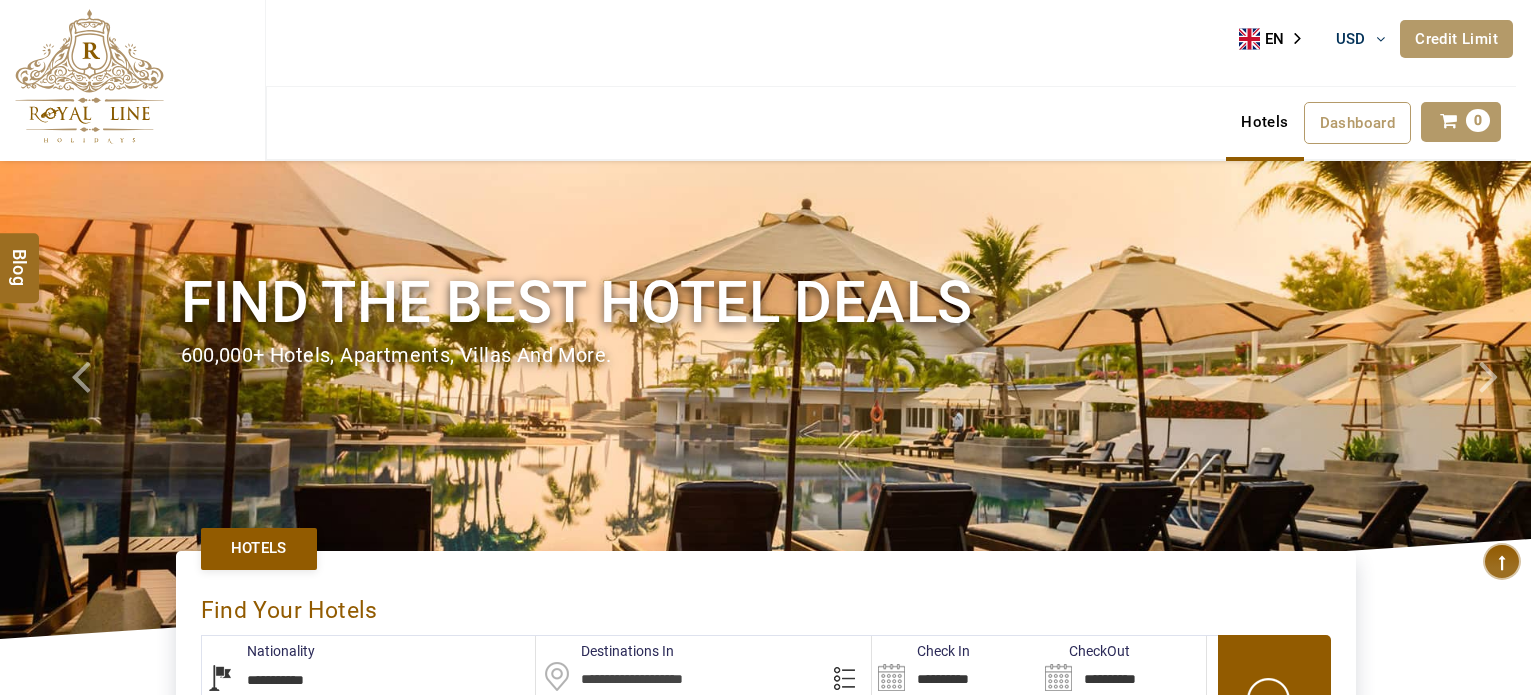 scroll, scrollTop: 0, scrollLeft: 0, axis: both 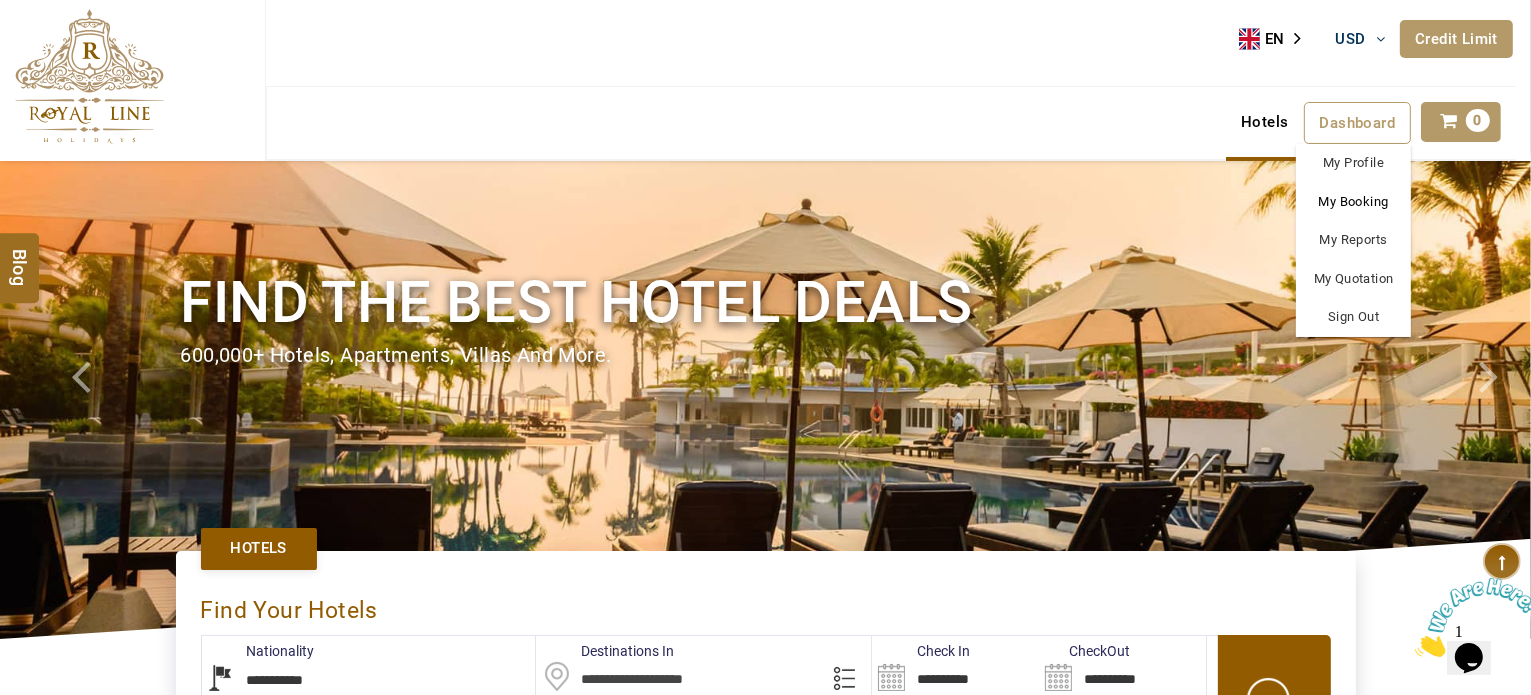 click on "My Booking" at bounding box center [1353, 202] 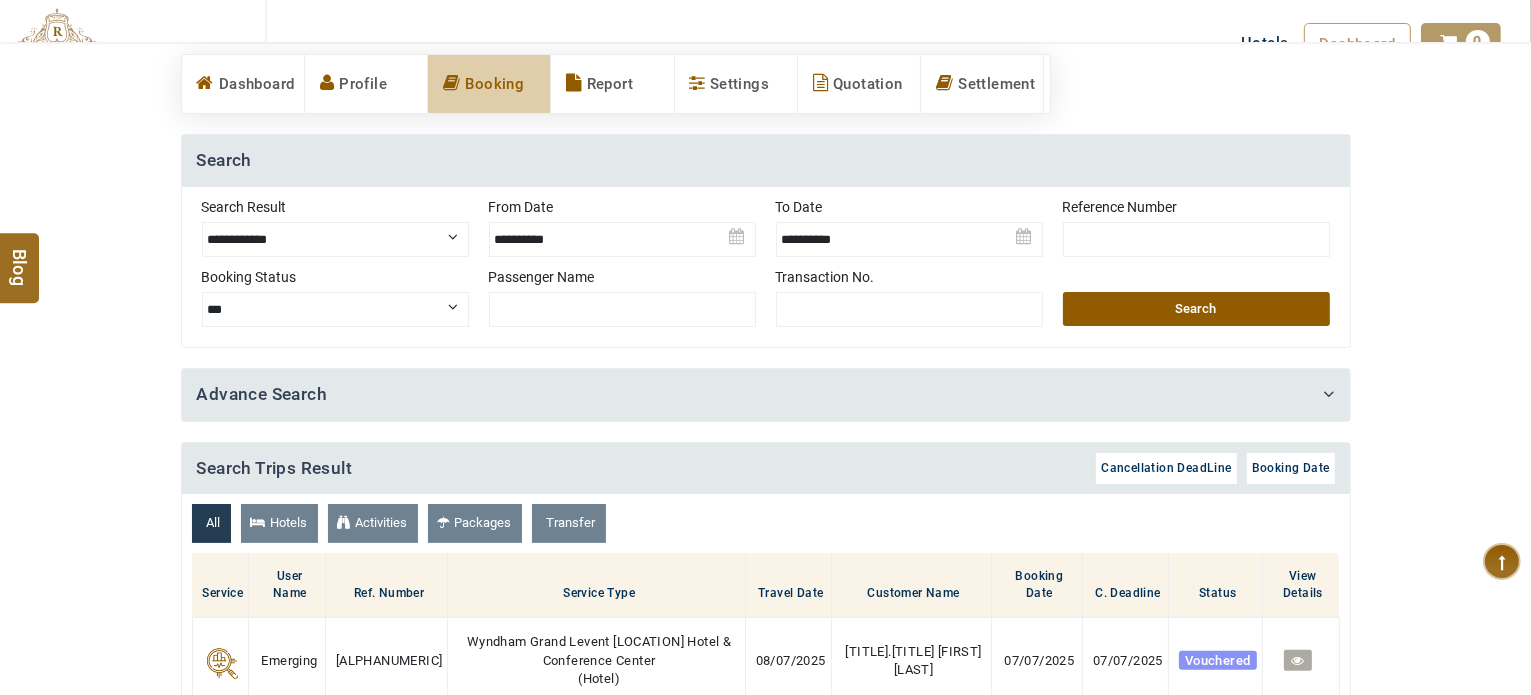 scroll, scrollTop: 481, scrollLeft: 0, axis: vertical 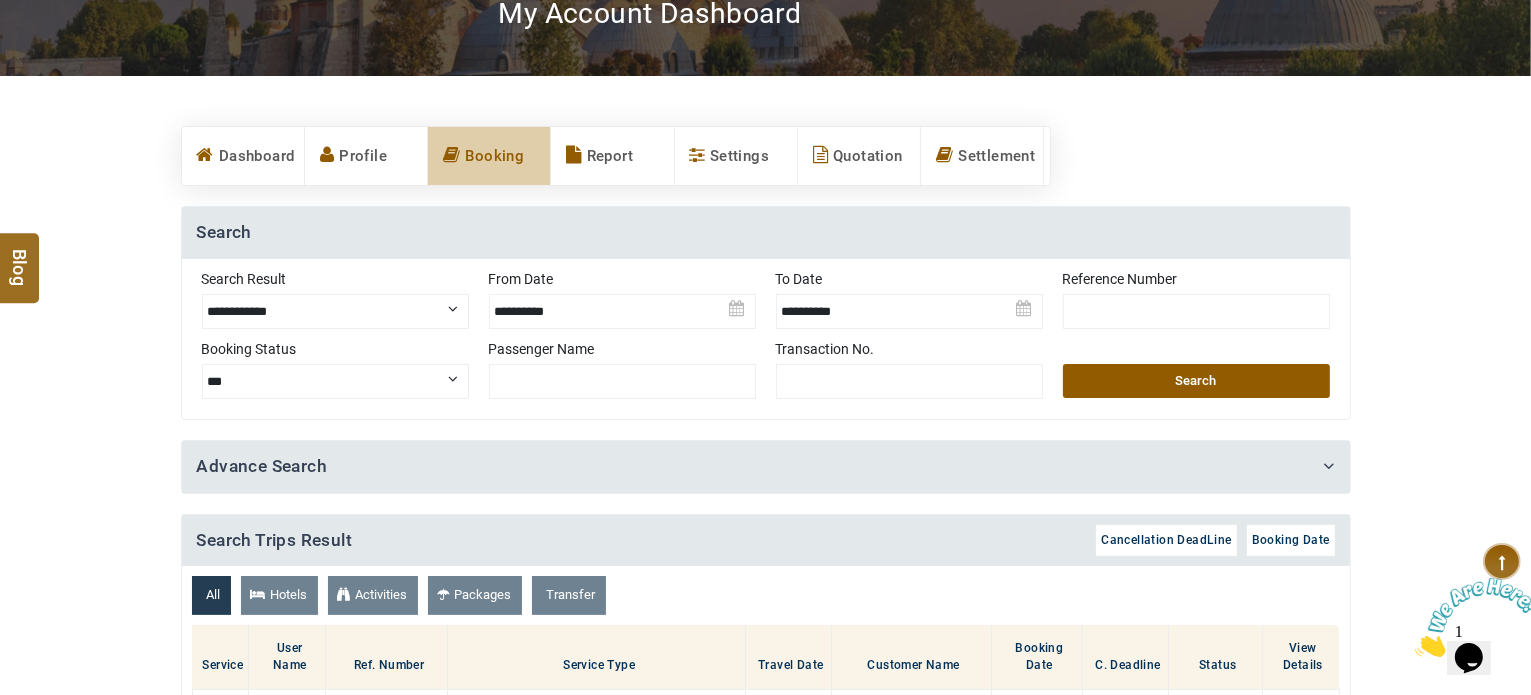 click at bounding box center [1196, 311] 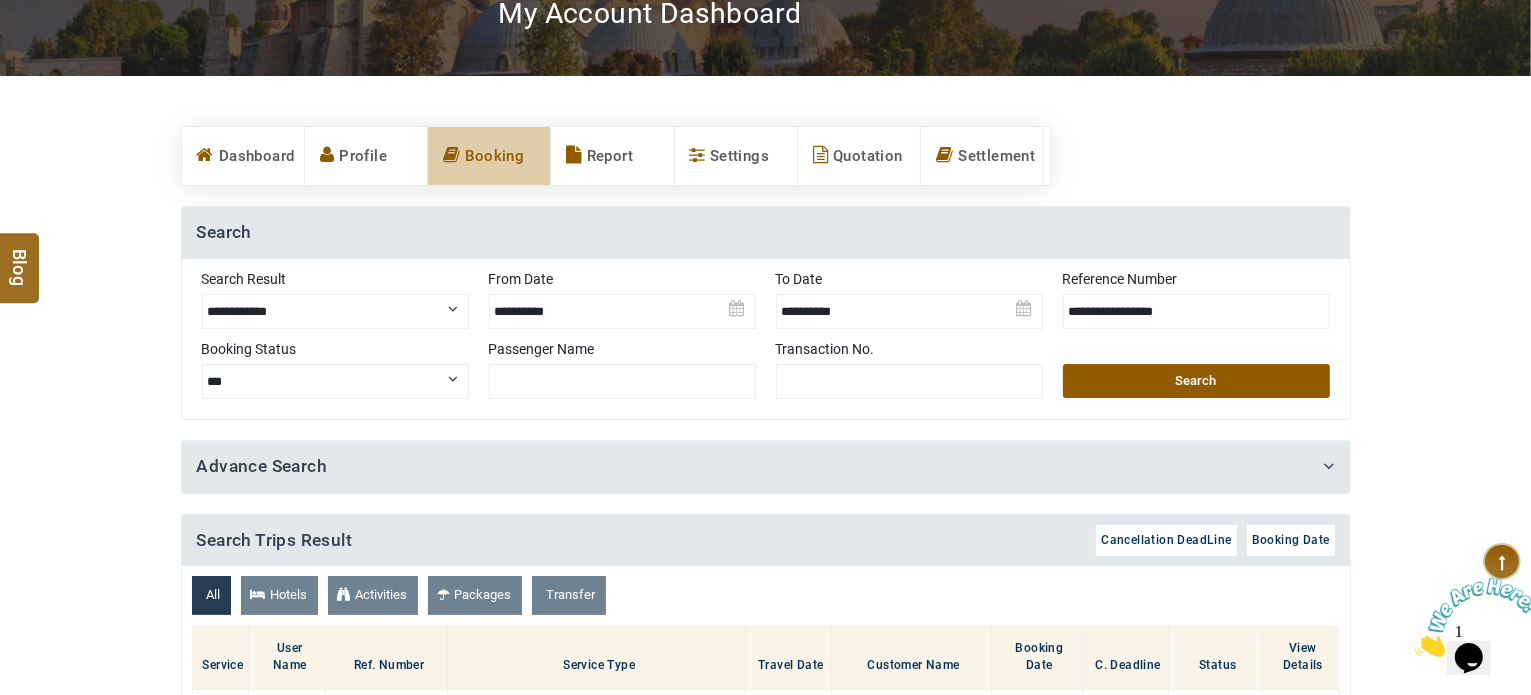 type on "**********" 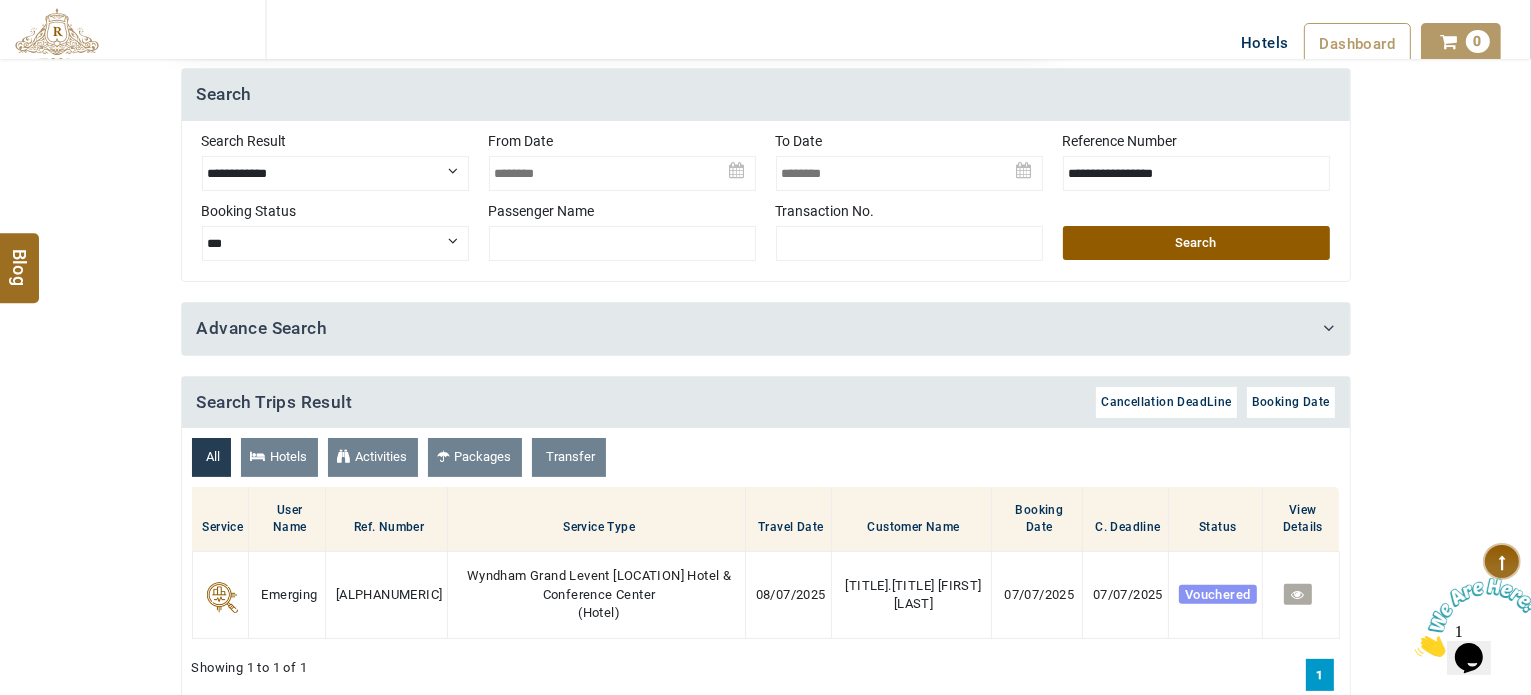 scroll, scrollTop: 785, scrollLeft: 0, axis: vertical 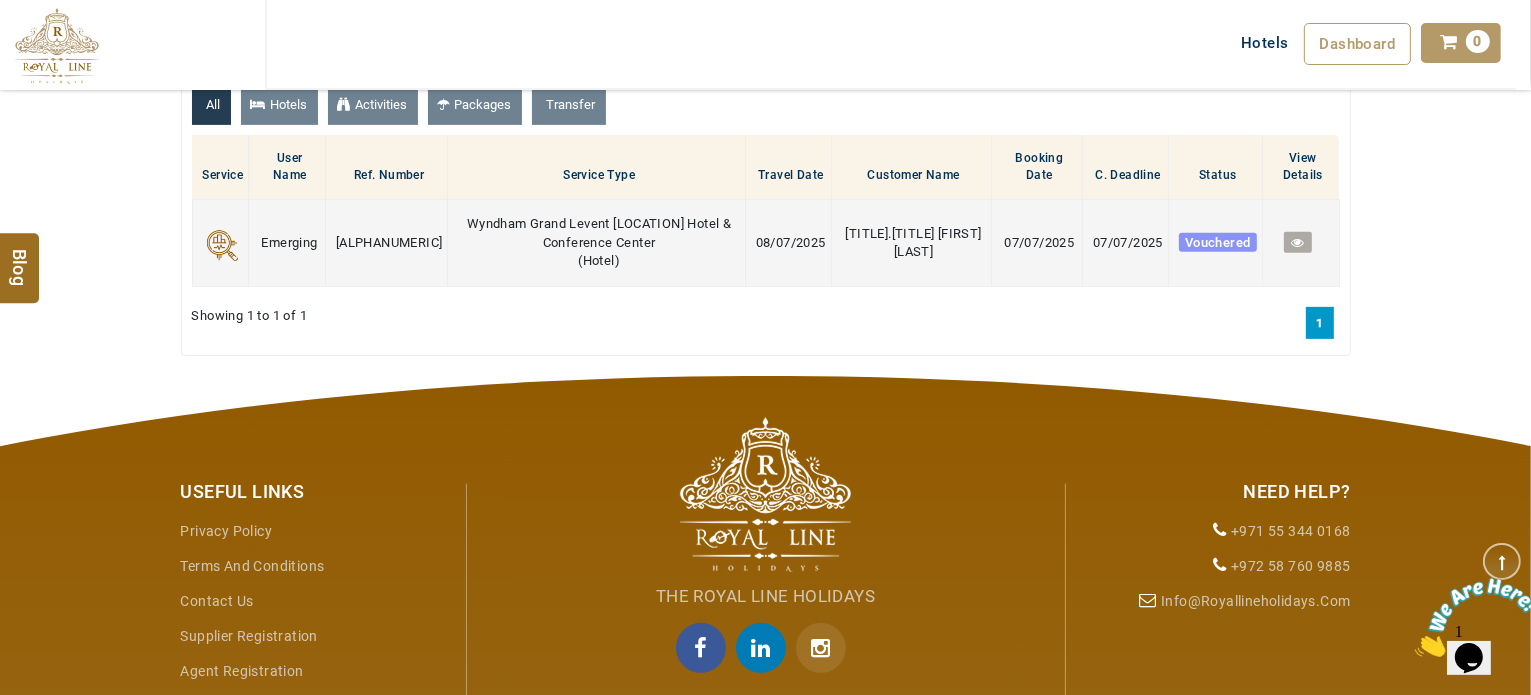 click at bounding box center (1297, 242) 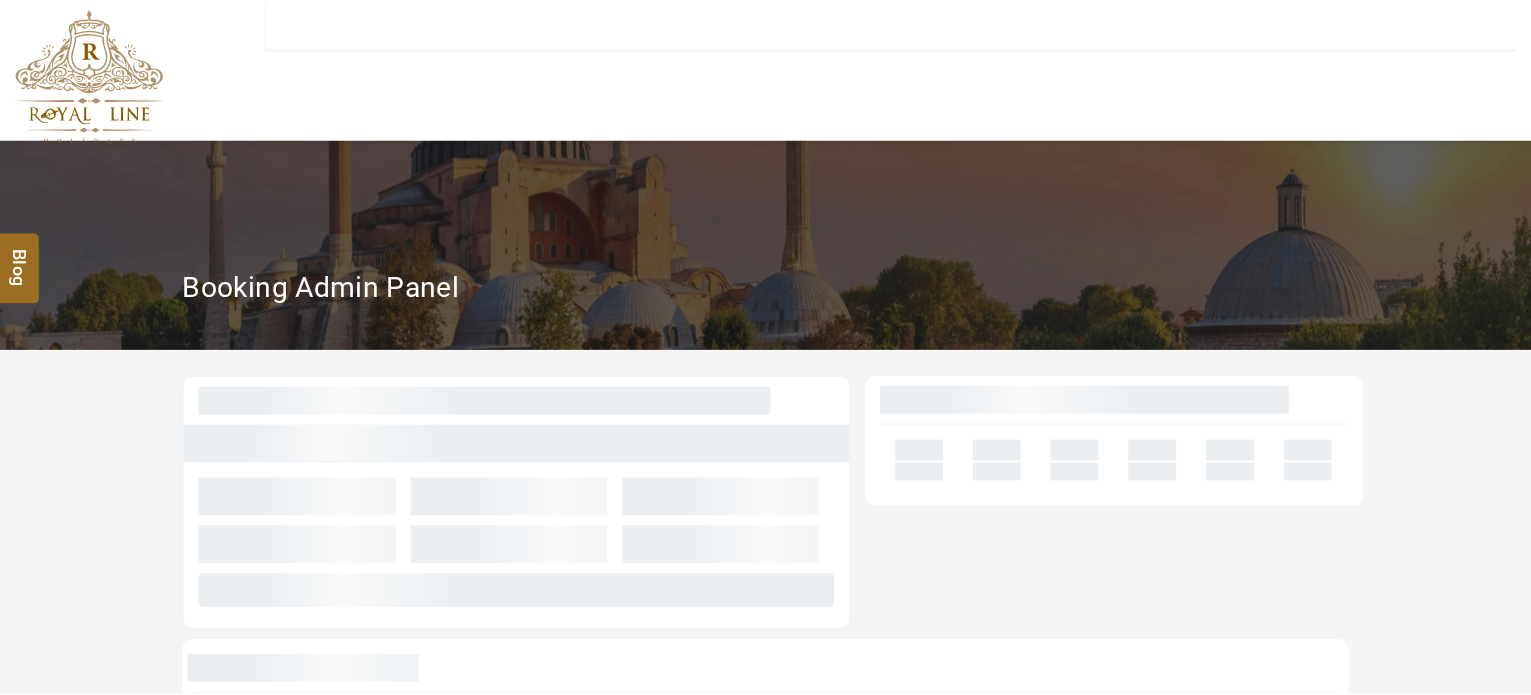 scroll, scrollTop: 0, scrollLeft: 0, axis: both 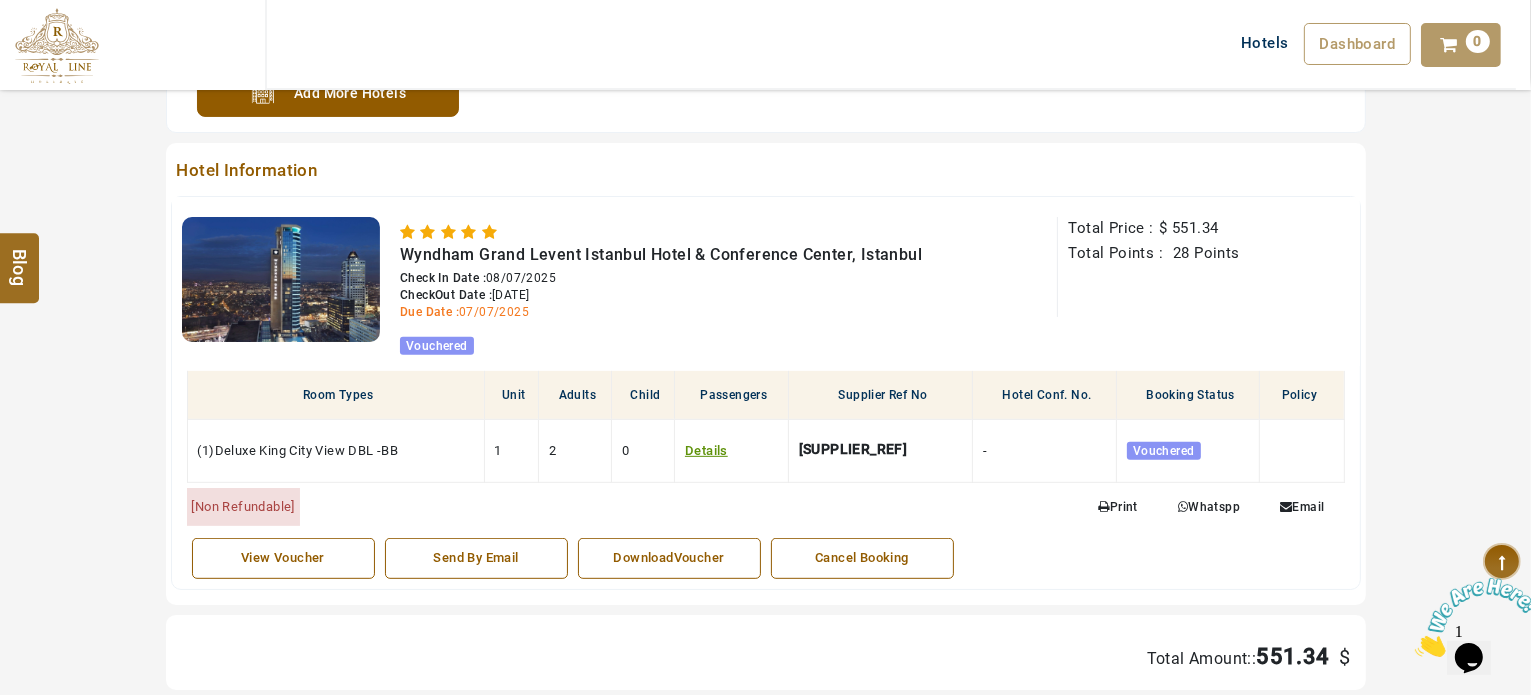 click on "View Voucher" at bounding box center (283, 558) 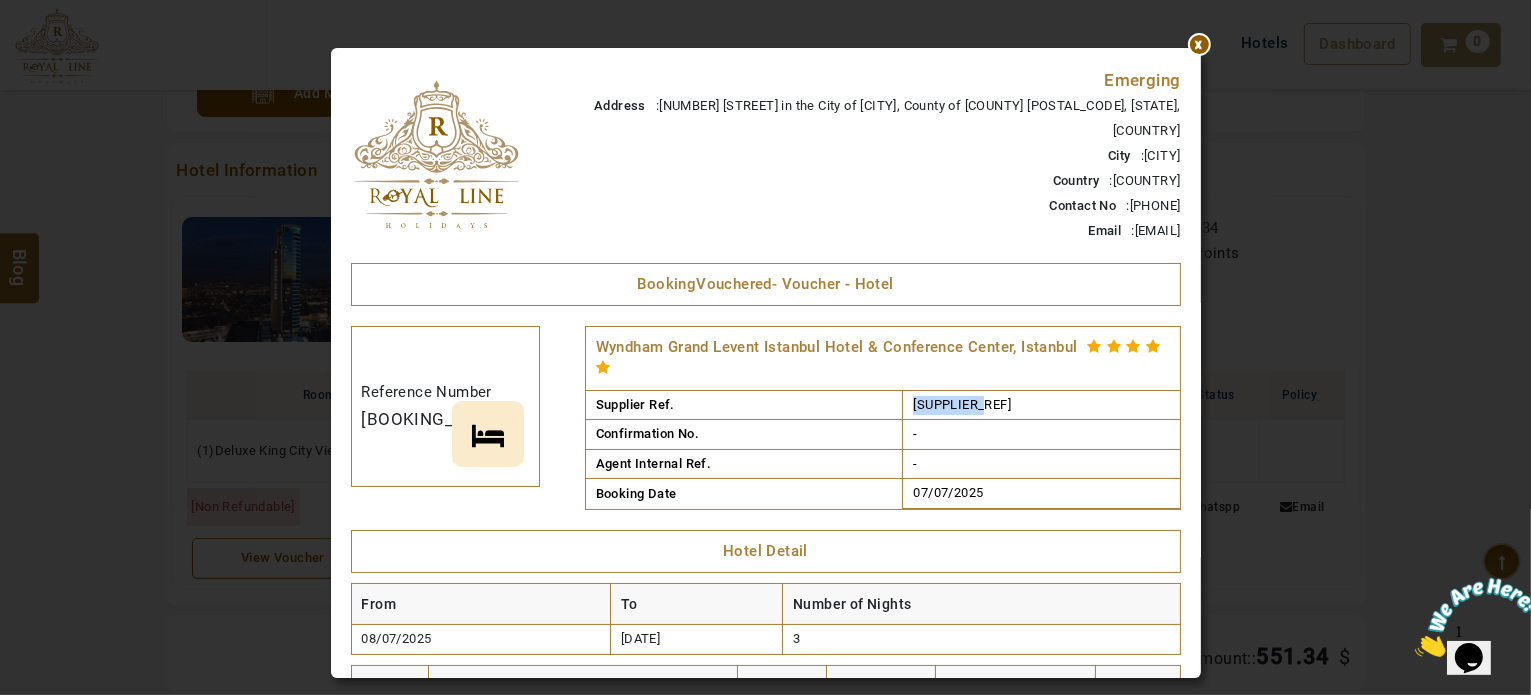 drag, startPoint x: 1032, startPoint y: 378, endPoint x: 959, endPoint y: 375, distance: 73.061615 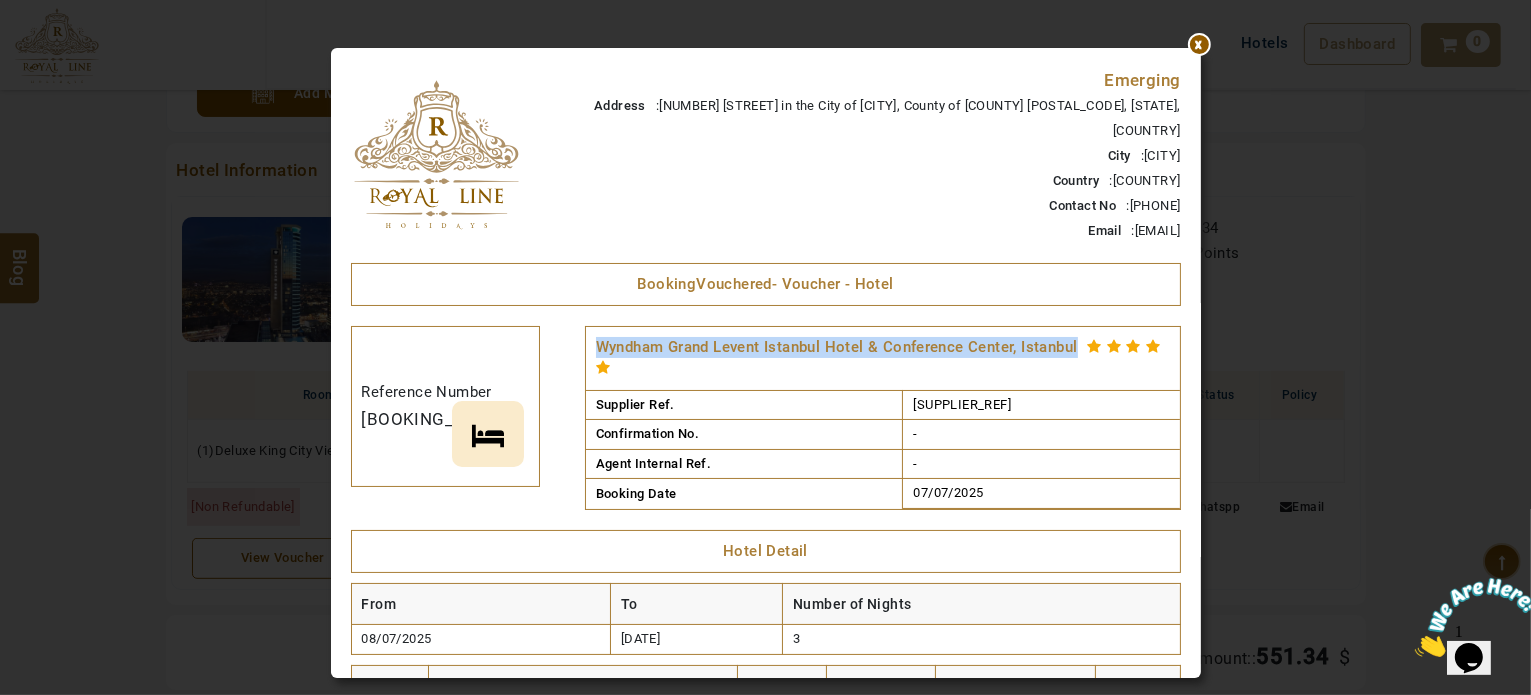 drag, startPoint x: 632, startPoint y: 318, endPoint x: 1132, endPoint y: 323, distance: 500.025 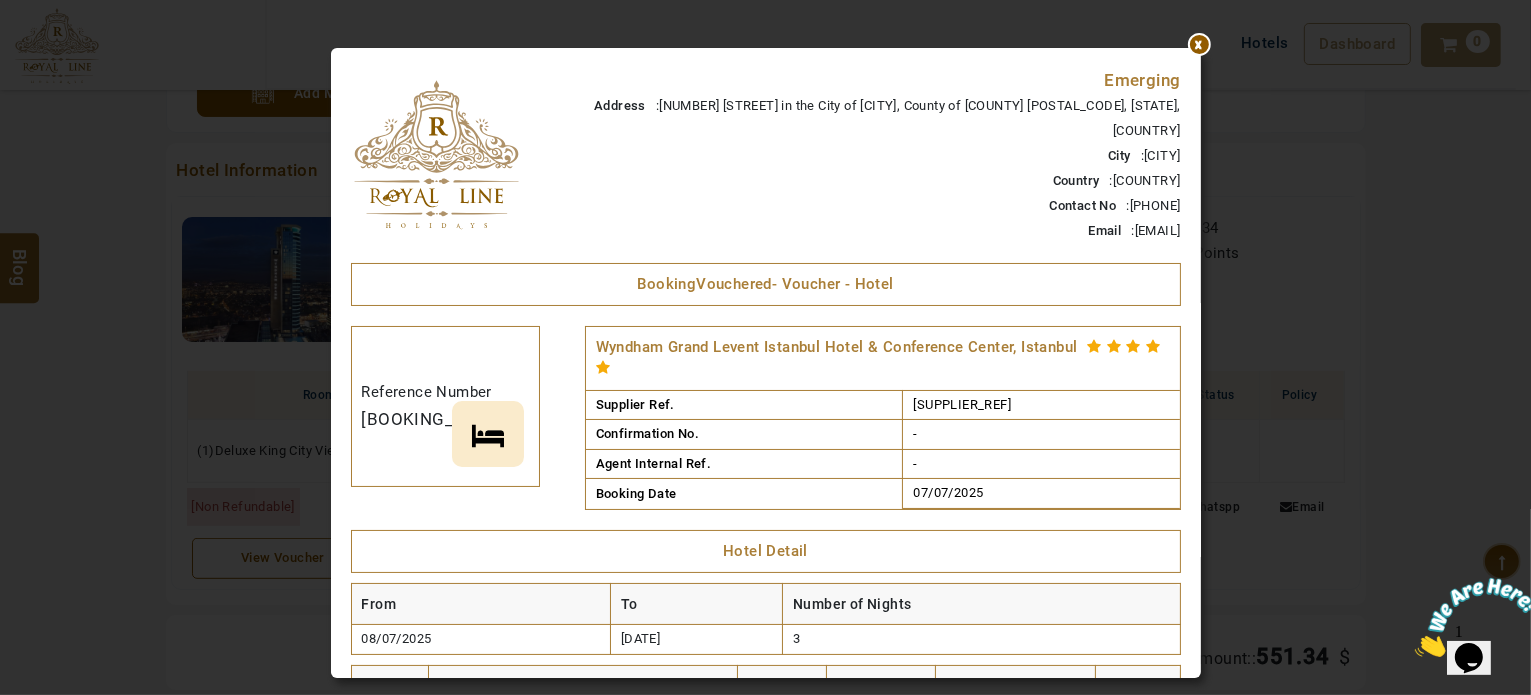 click on "-" at bounding box center [1041, 405] 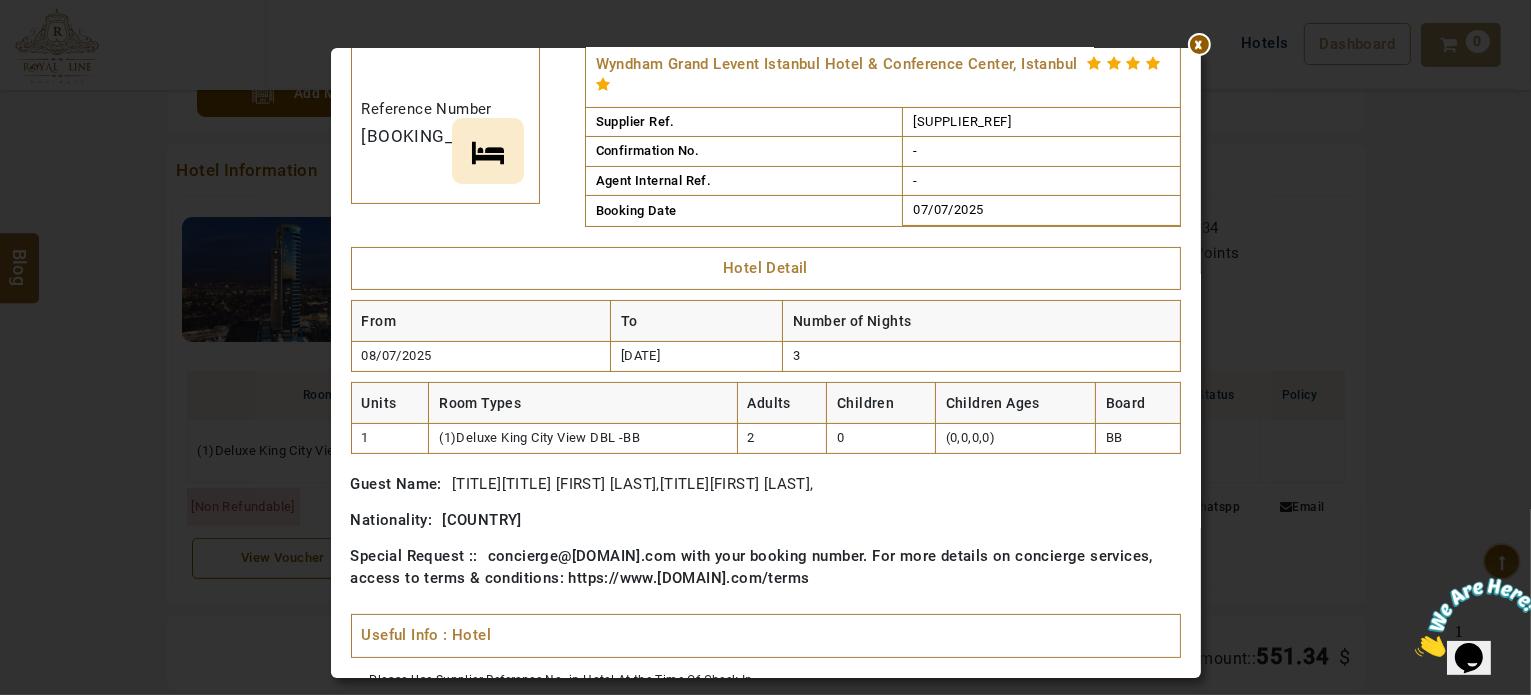 scroll, scrollTop: 101, scrollLeft: 0, axis: vertical 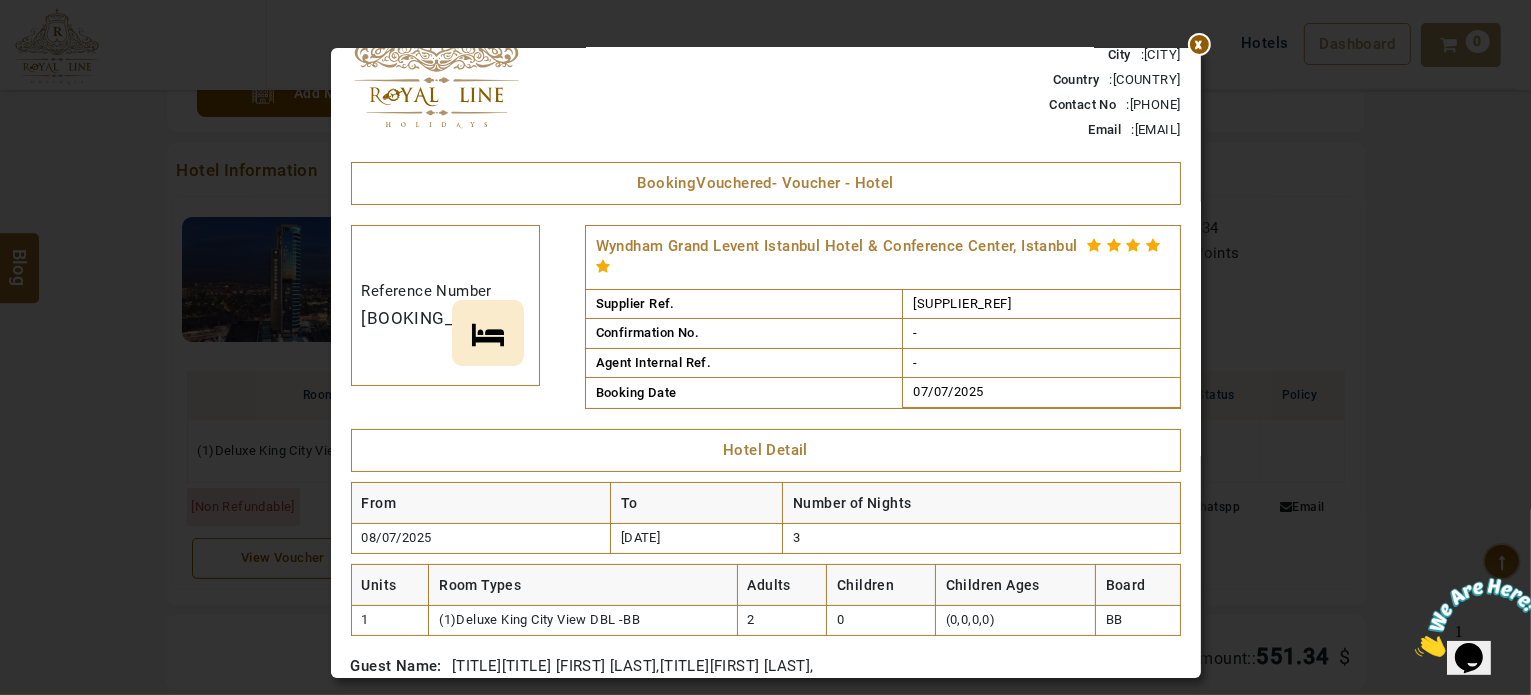 click on "Emerging Address  :  [NUMBER] [STREET] in the City of [CITY], County of [COUNTY] [POSTAL_CODE], [STATE], [COUNTRY] City  :  [CITY] Country  :  [COUNTRY] Contact No  :  [PHONE] Email  :  [EMAIL] Booking  Vouchered - Voucher - Hotel Reference  Number [BOOKING_REF] Wyndham Grand Levent Istanbul Hotel & Conference Center, Istanbul Supplier Ref.  [SUPPLIER_REF] Confirmation No.   -   Agent Internal Ref.   - Booking Date    [DATE] Hotel  Detail From To  Number of Nights [DATE]   [NUMBER] Units Room Types Adults  Children  Children Ages Board 1 (1)Deluxe King City View DBL -BB [NUMBER] [NUMBER] ([NUMBERS]) BB Guest  Name  : [TITLE][TITLE] [FIRST] [LAST], [TITLE][FIRST] [LAST],     Nationality  : [COUNTRY] Special Request :   :   Useful Info : Hotel Please Use Supplier Reference No. in Hotel At the Time Of Check In. Items Marked "Pending" Will take little Extra Time to Get it Confirmed,  We shall contact you Via Email, Once Confirmed. Late checkout is subject to availability.  Supplier's Note      Telephone   :   Fax  :" at bounding box center (766, 690) 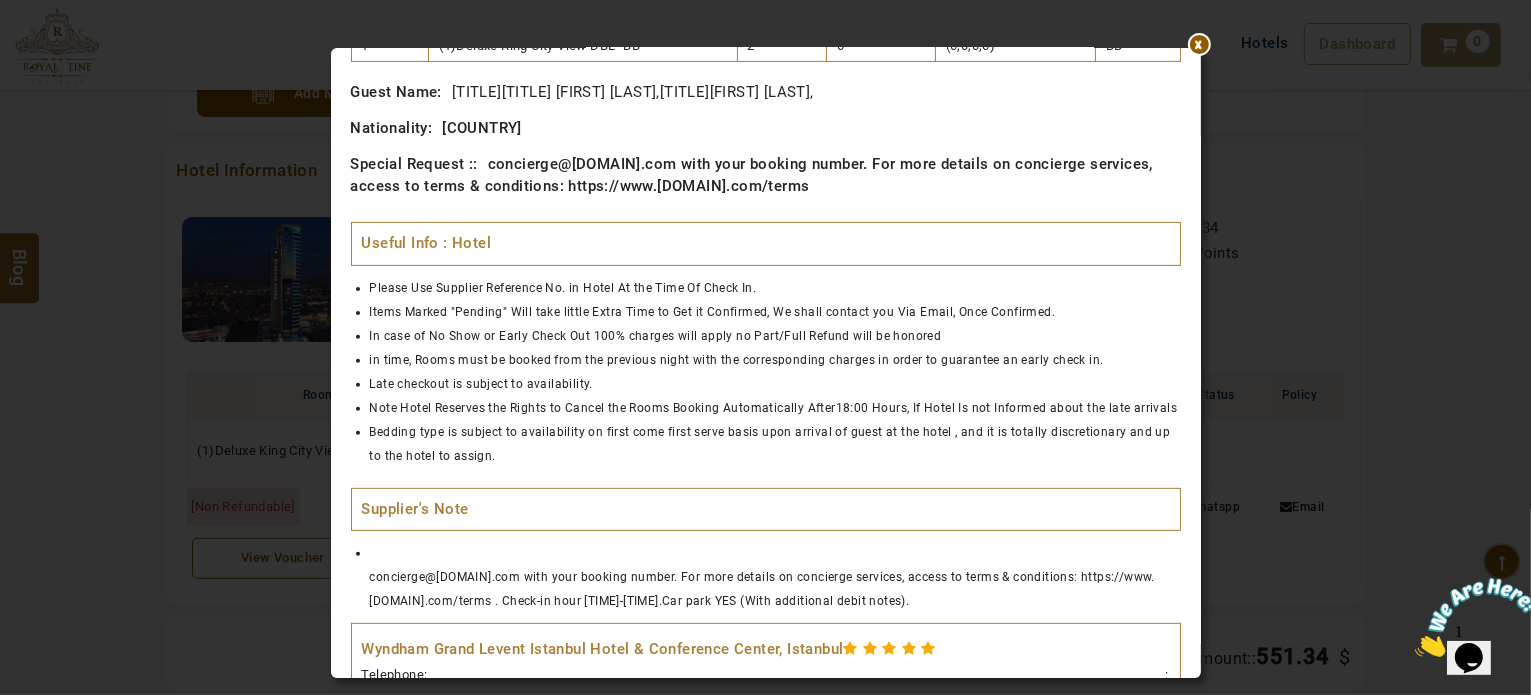 scroll, scrollTop: 0, scrollLeft: 0, axis: both 